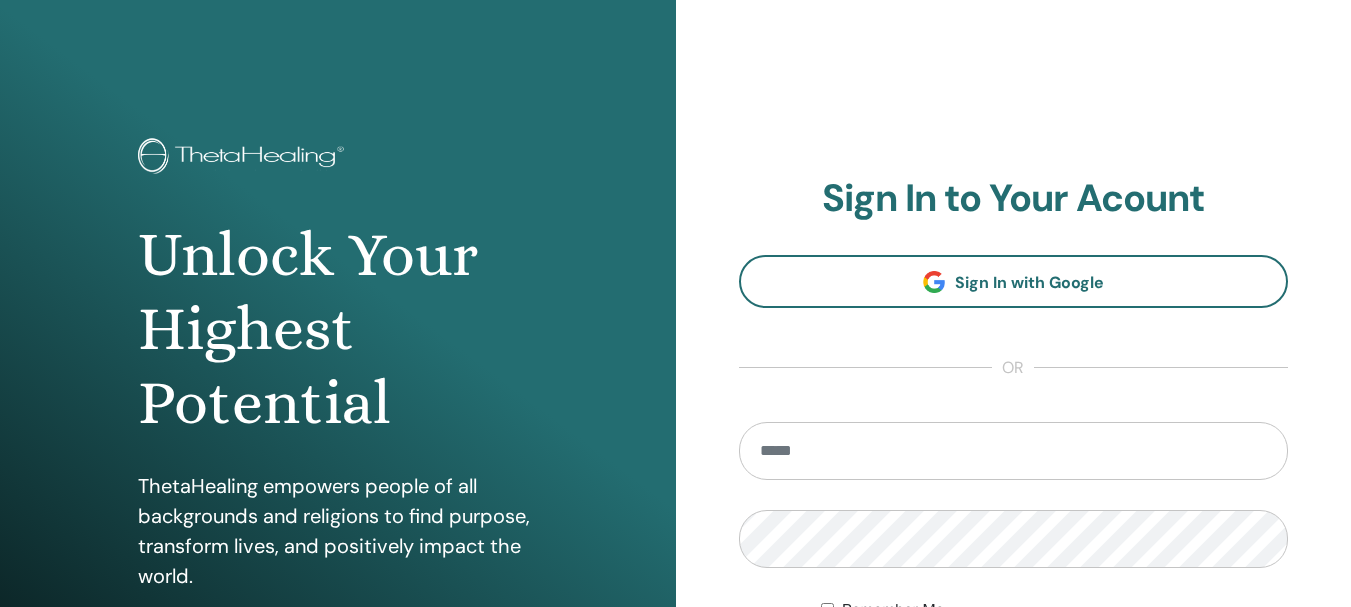 scroll, scrollTop: 0, scrollLeft: 0, axis: both 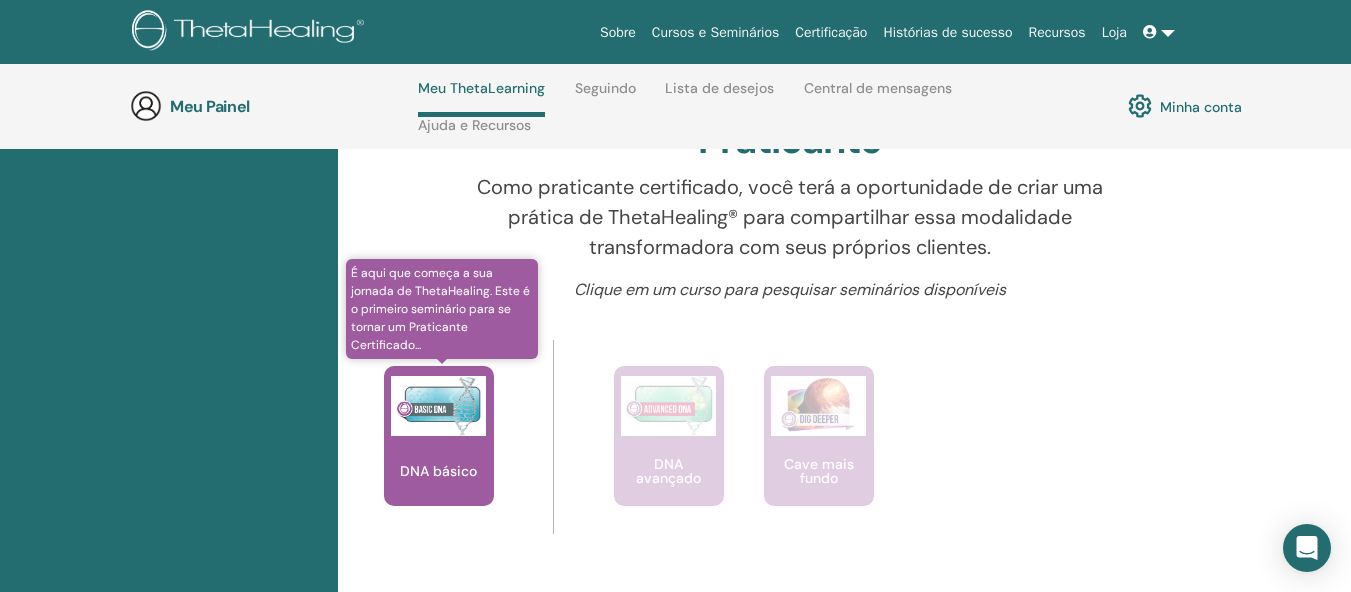 click at bounding box center [438, 406] 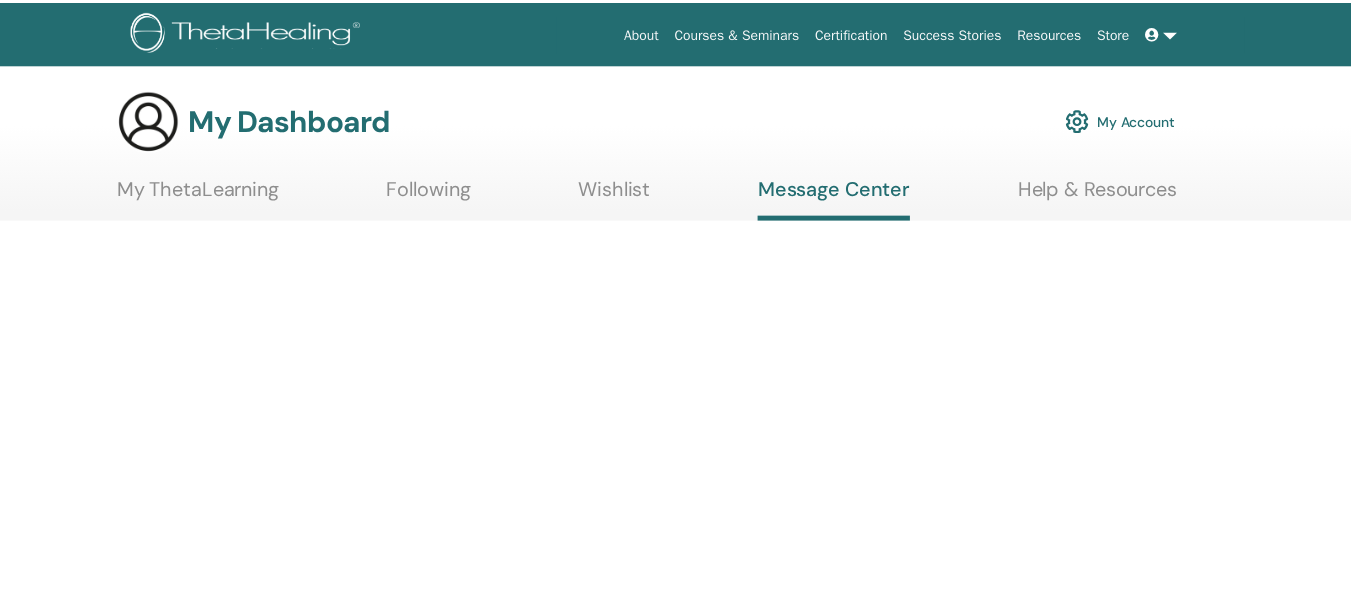 scroll, scrollTop: 0, scrollLeft: 0, axis: both 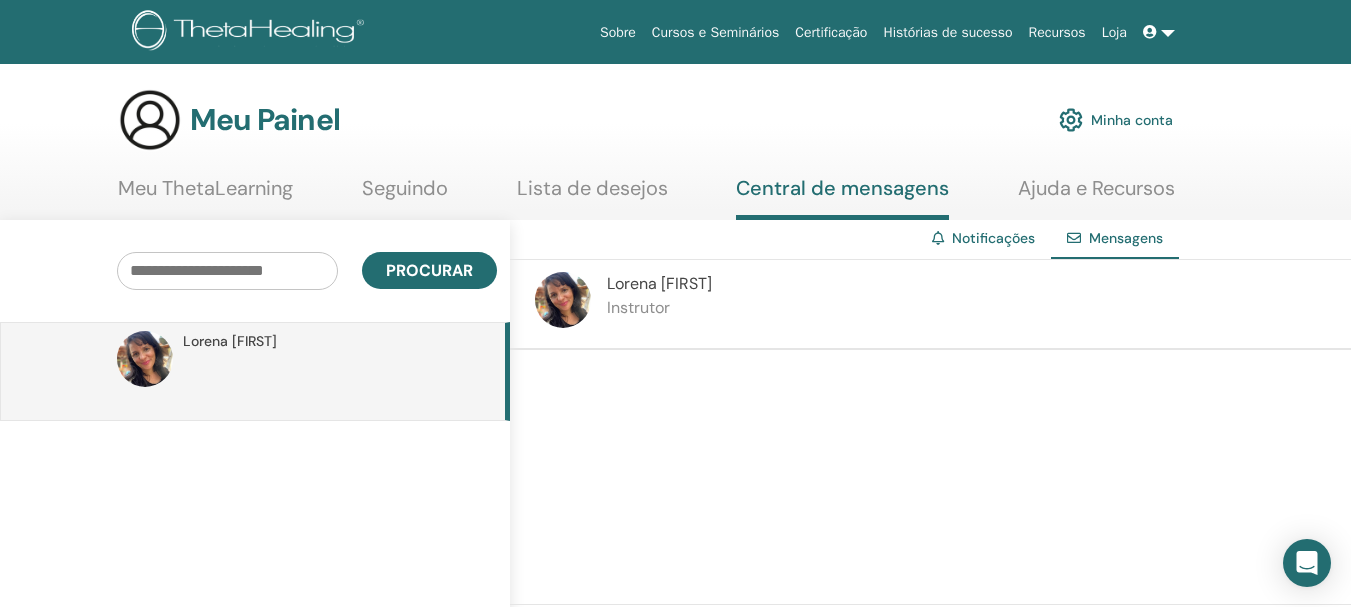 click on "Meu ThetaLearning" at bounding box center (205, 188) 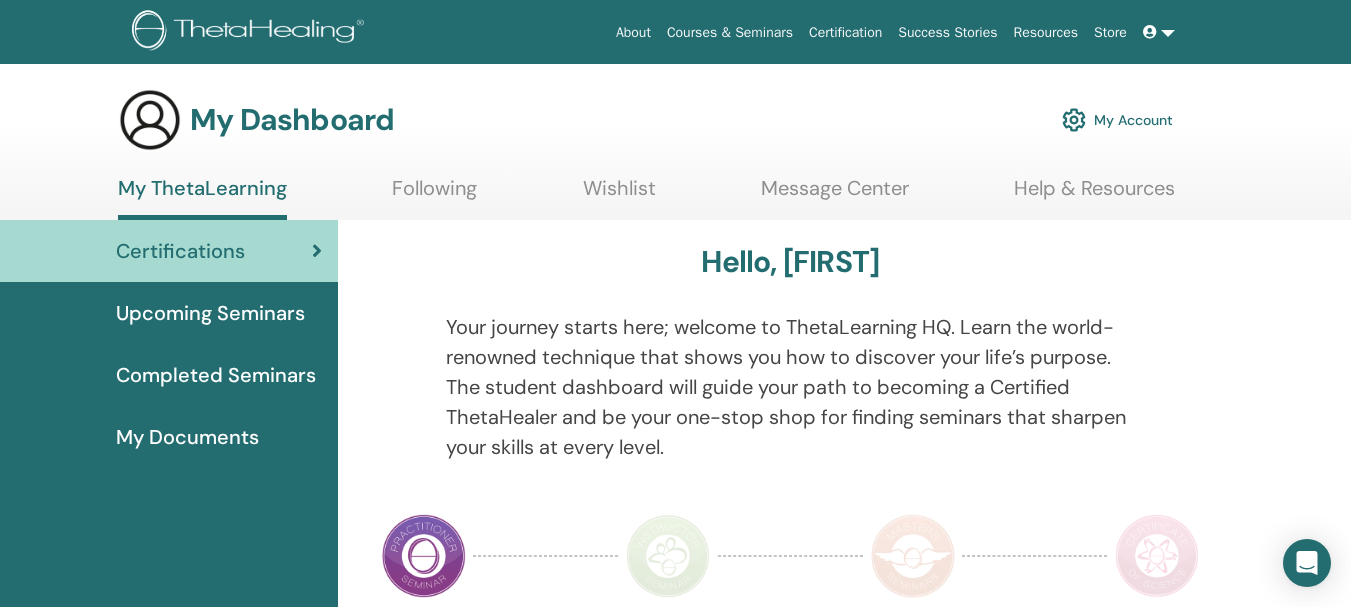 scroll, scrollTop: 0, scrollLeft: 0, axis: both 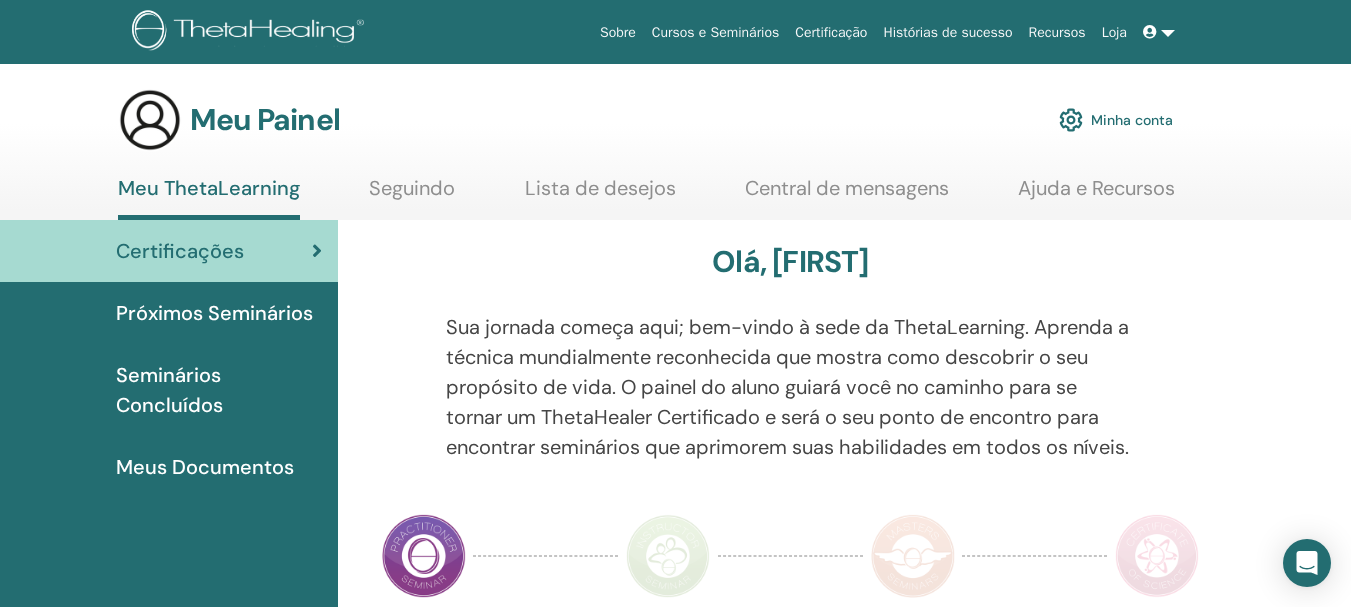 click on "Minha conta" at bounding box center (1132, 121) 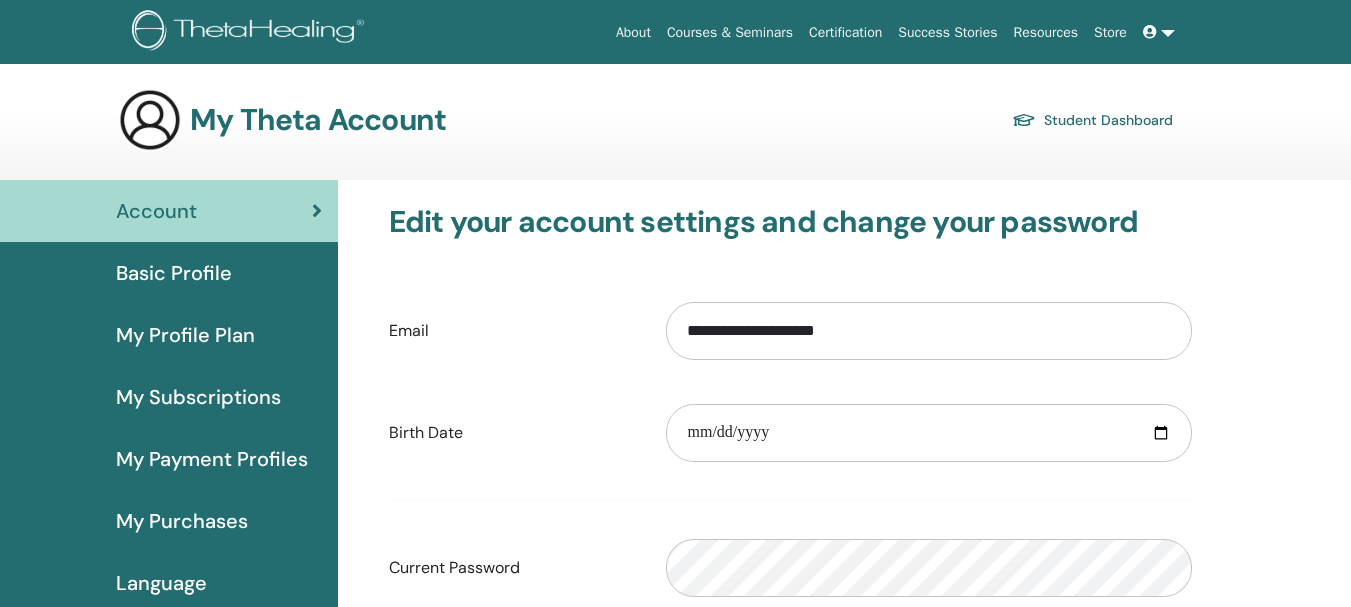 scroll, scrollTop: 0, scrollLeft: 0, axis: both 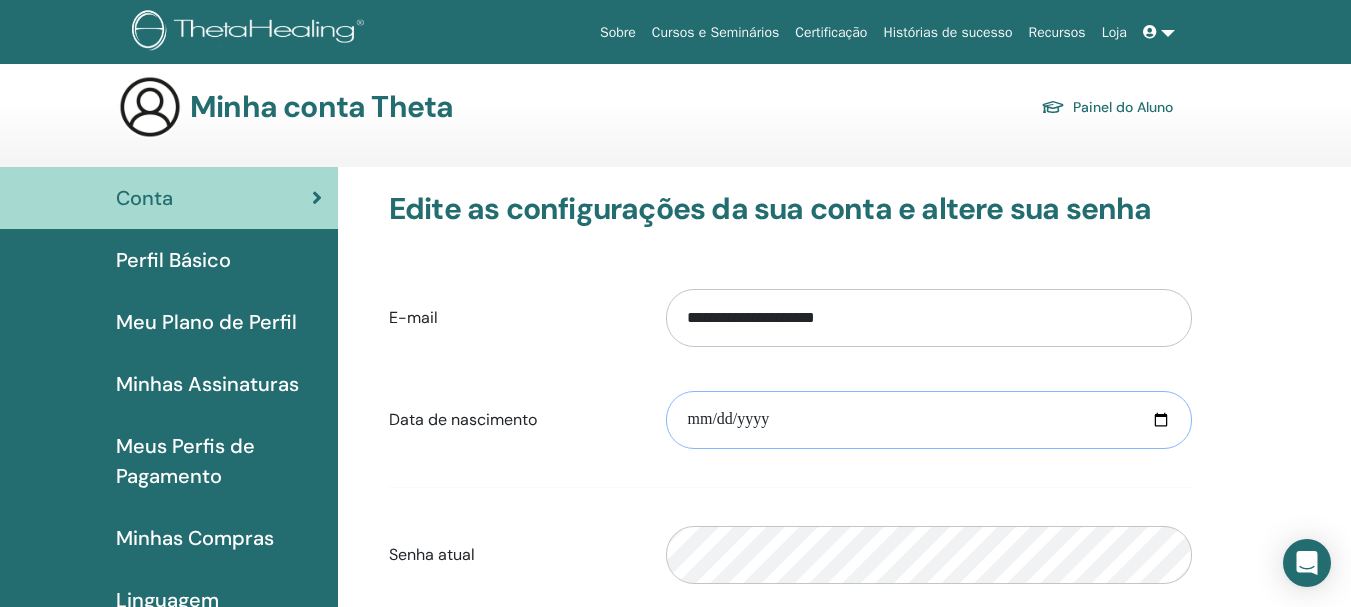 click at bounding box center (929, 420) 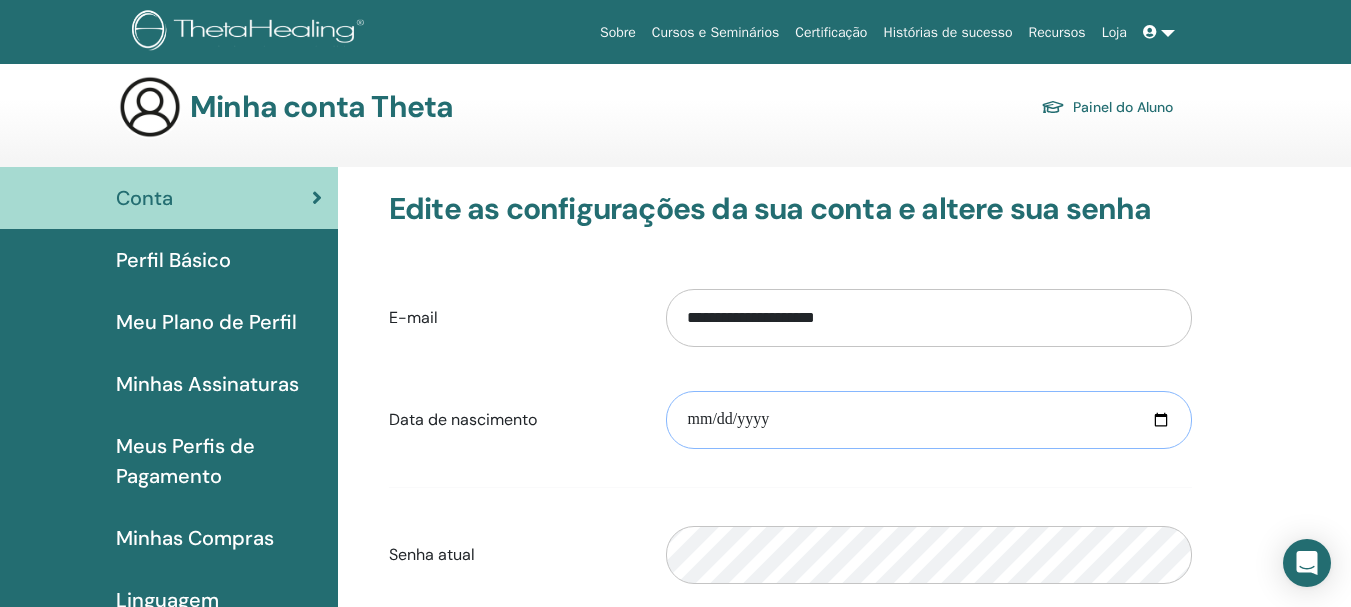 type on "**********" 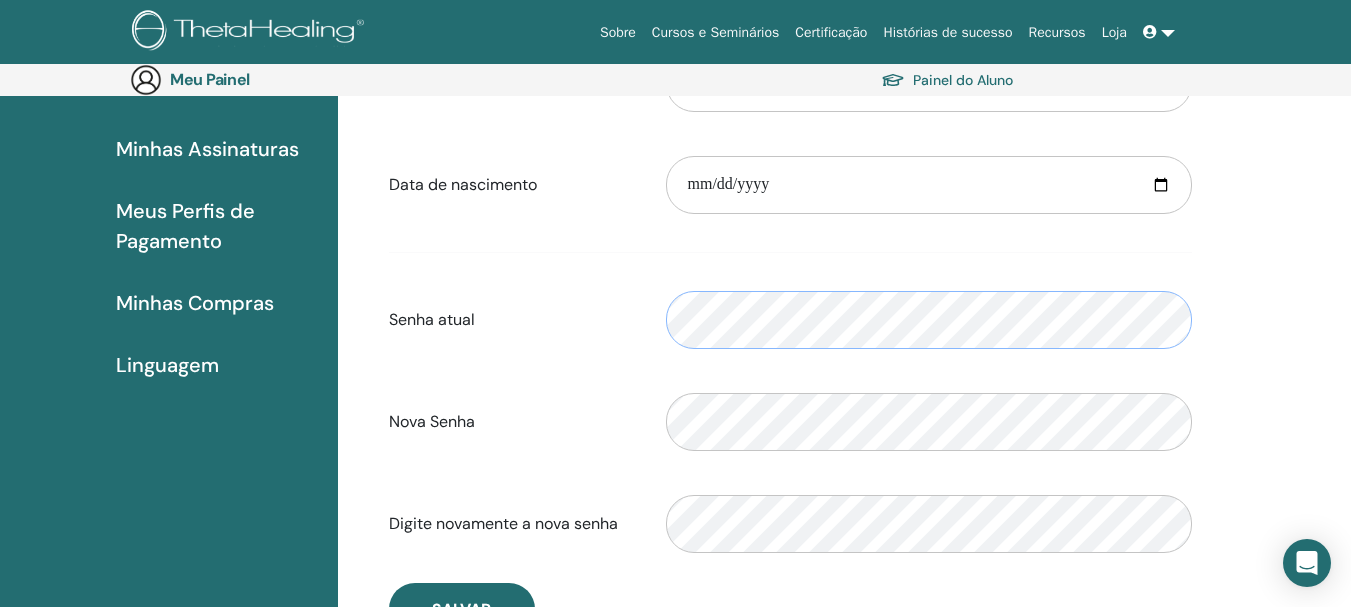 scroll, scrollTop: 285, scrollLeft: 0, axis: vertical 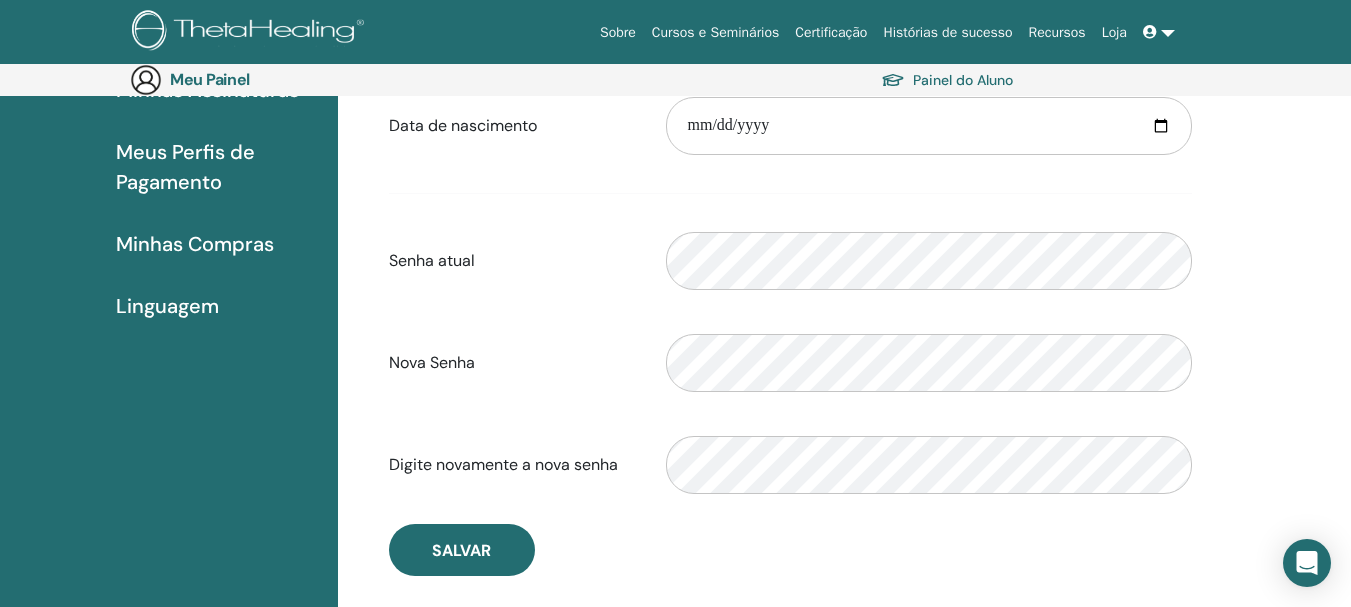 click on "**********" at bounding box center [790, 236] 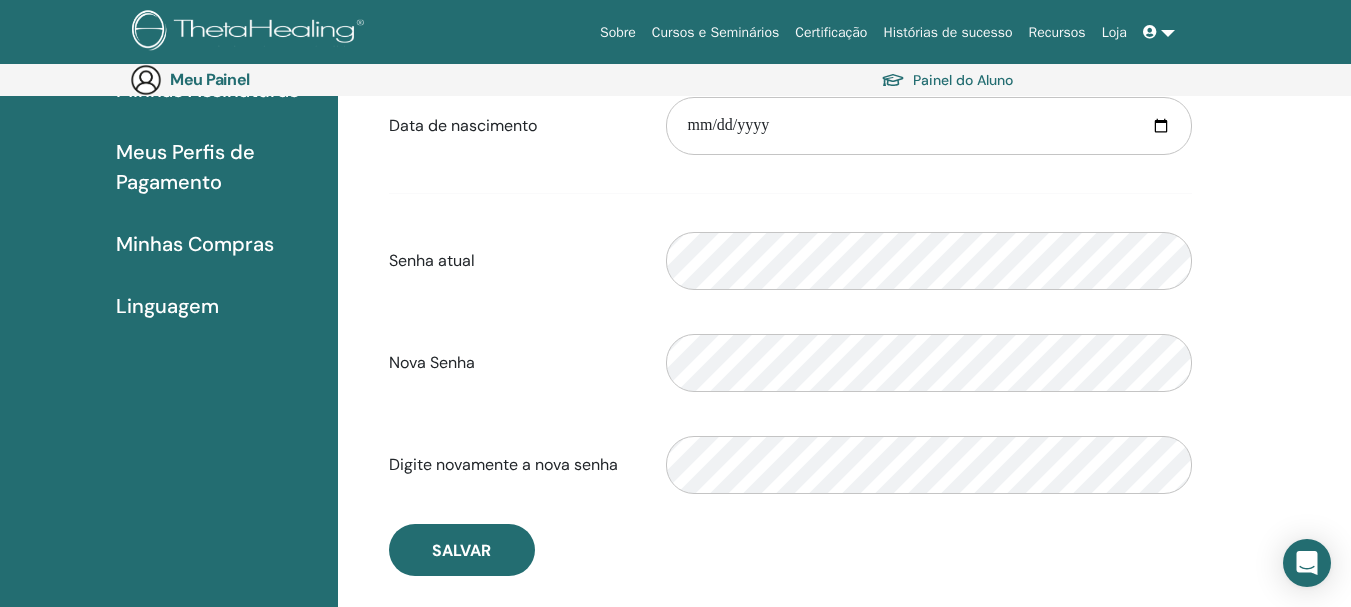 click on "Incompatibilidade de senha de verificação" at bounding box center [929, 363] 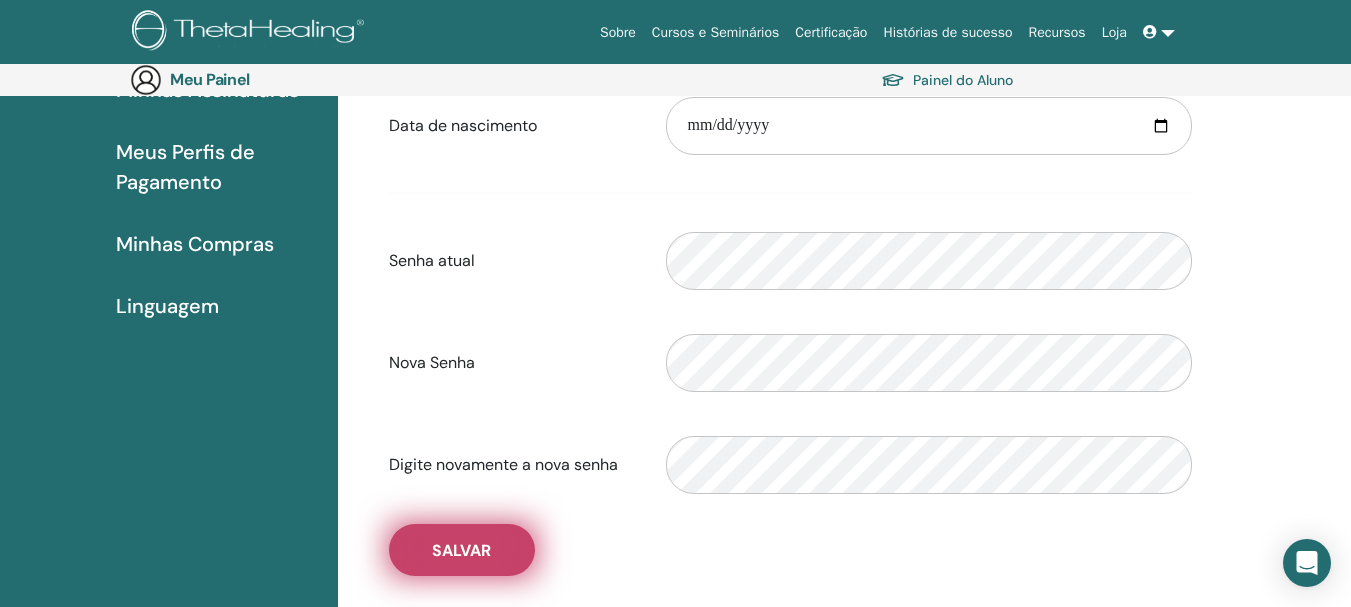 click on "Salvar" at bounding box center [461, 550] 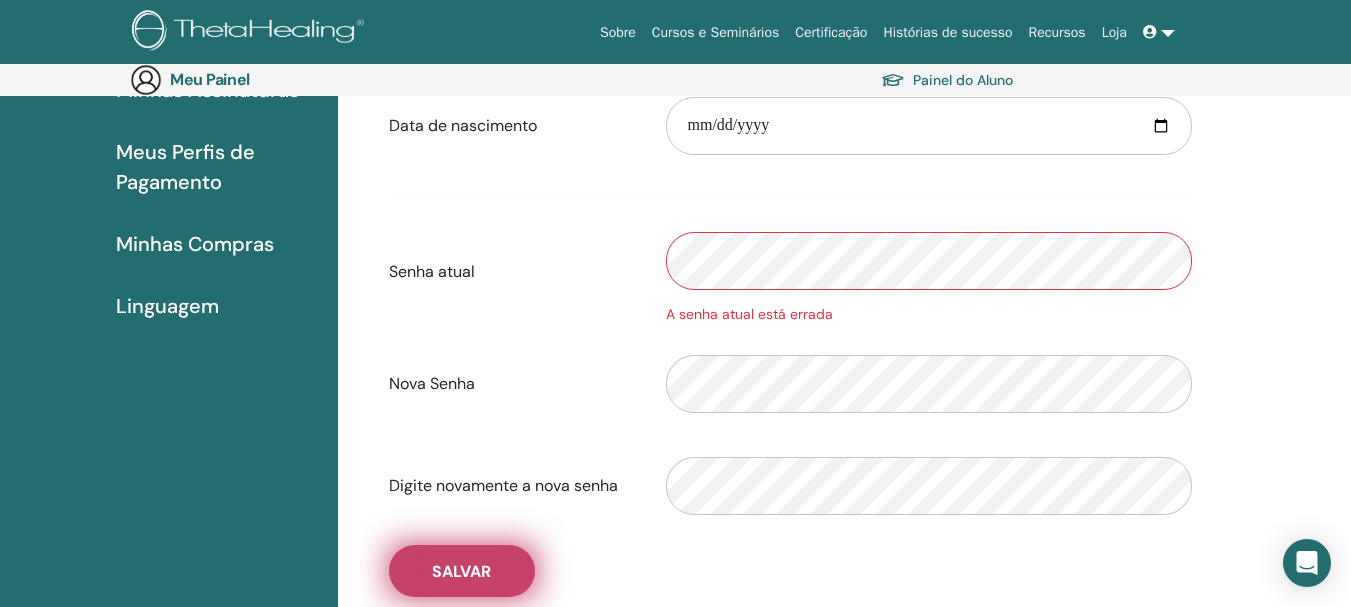 click on "Salvar" at bounding box center [461, 571] 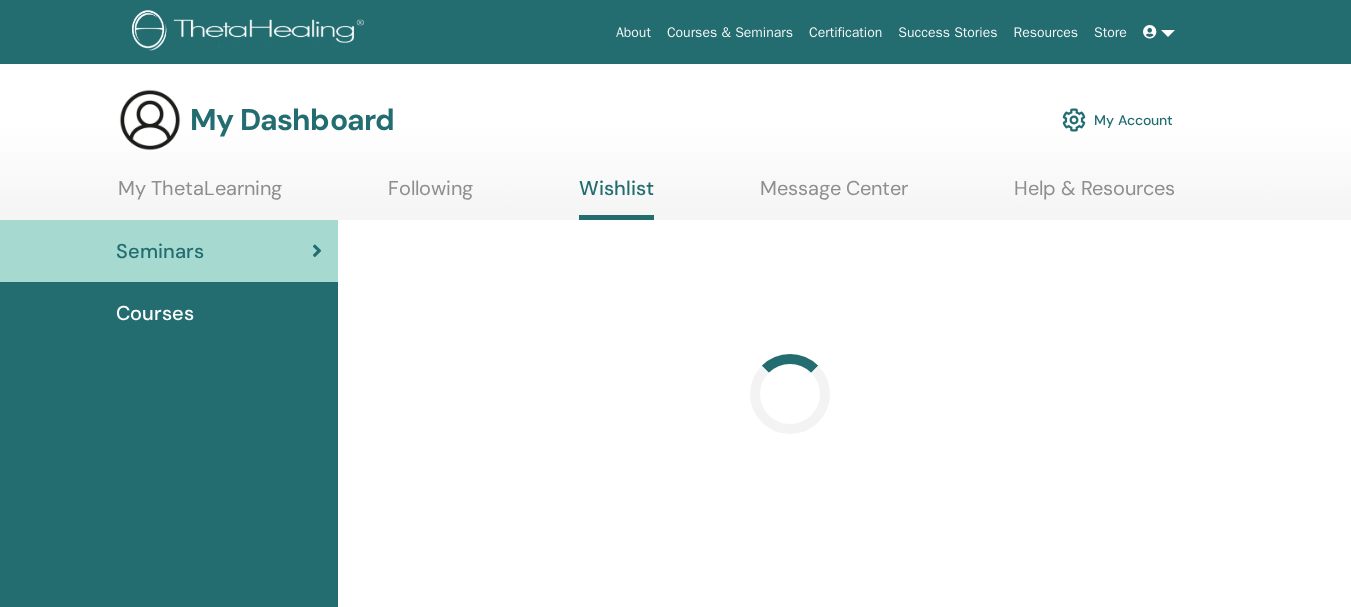 scroll, scrollTop: 0, scrollLeft: 0, axis: both 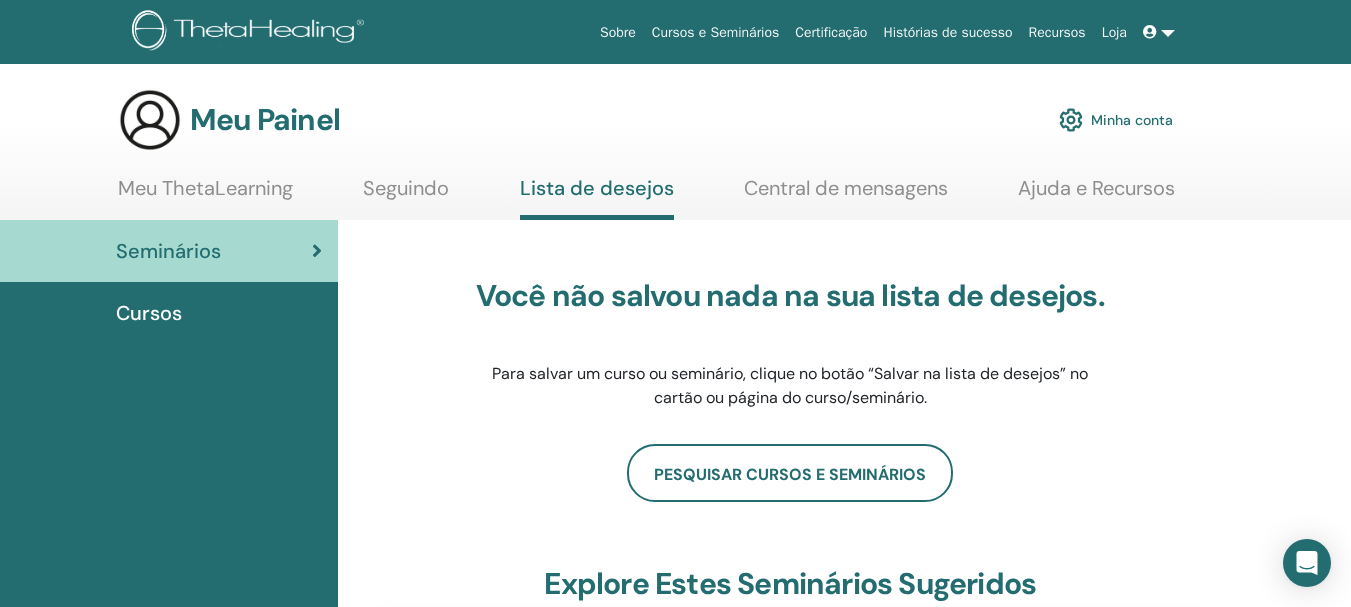 click on "Minha conta" at bounding box center [1132, 121] 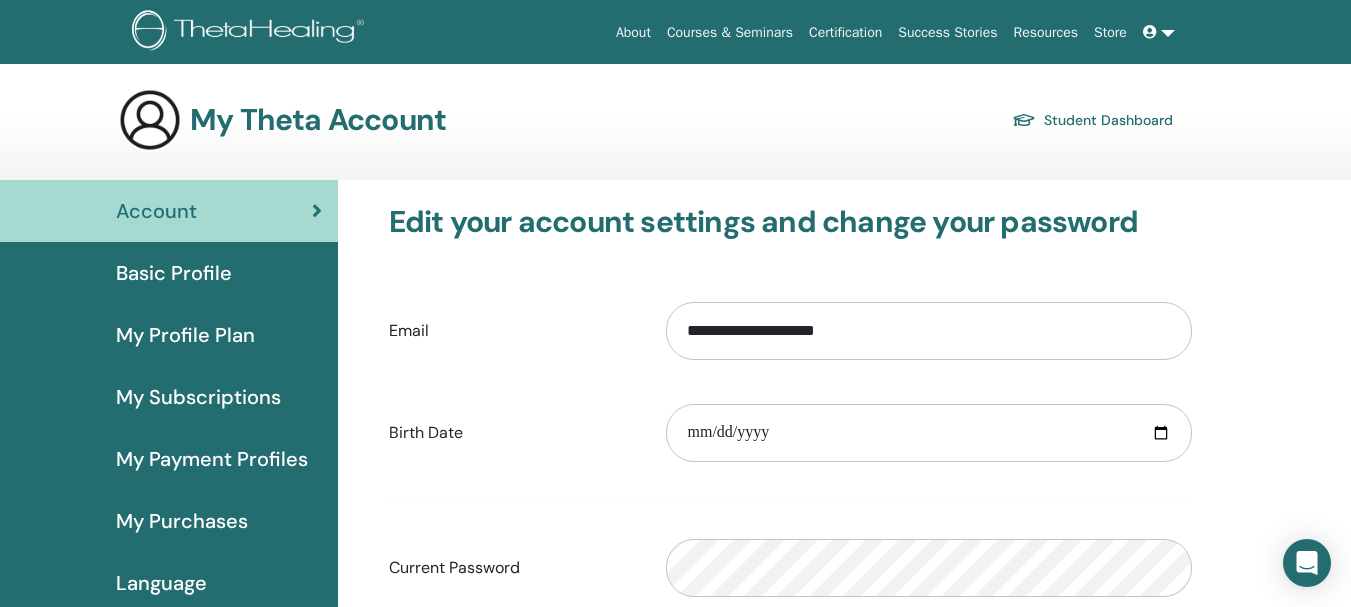 scroll, scrollTop: 0, scrollLeft: 0, axis: both 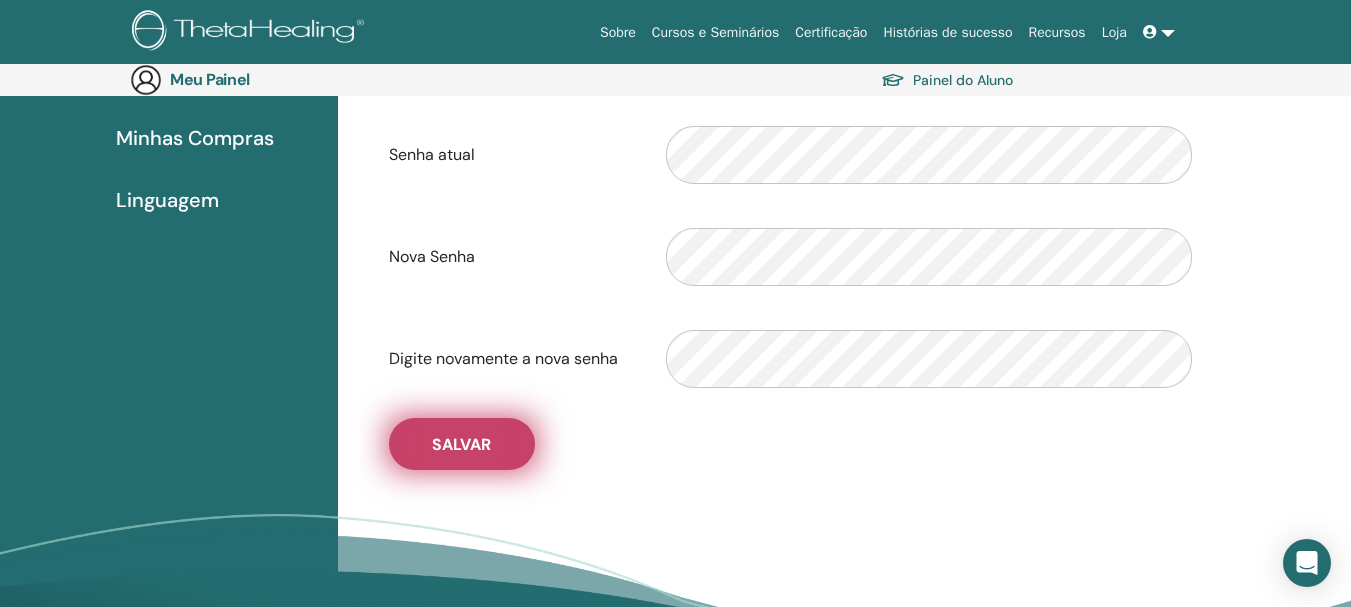 click on "Salvar" at bounding box center [462, 444] 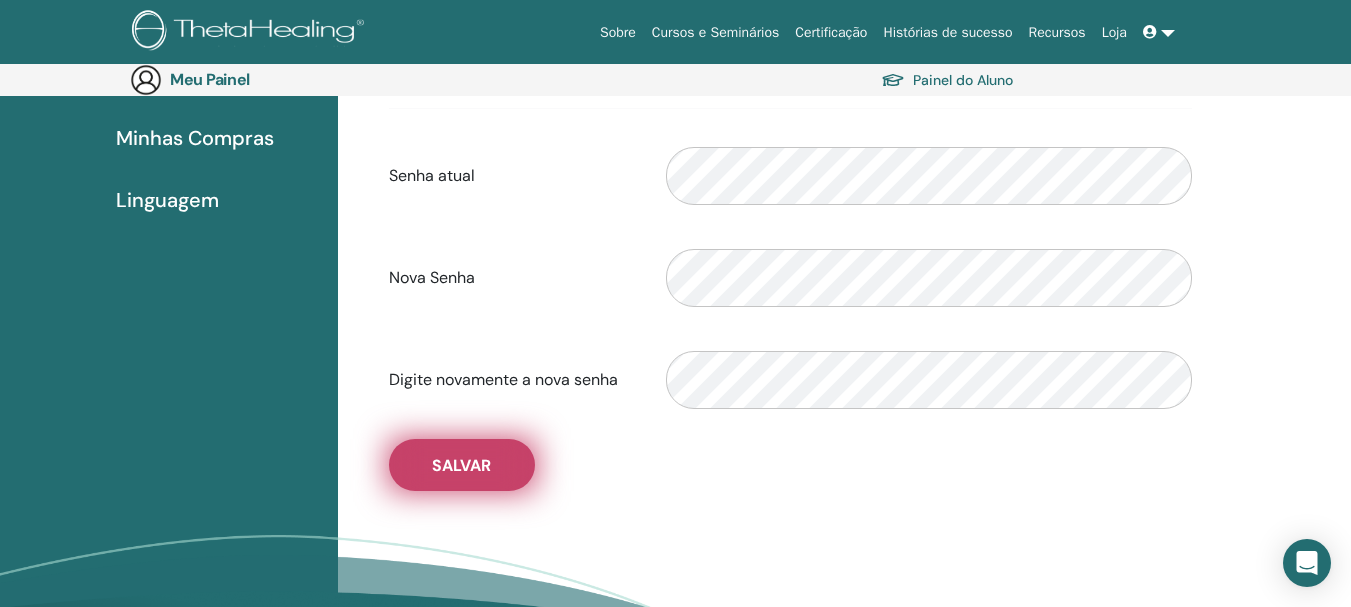 click on "Salvar" at bounding box center (461, 465) 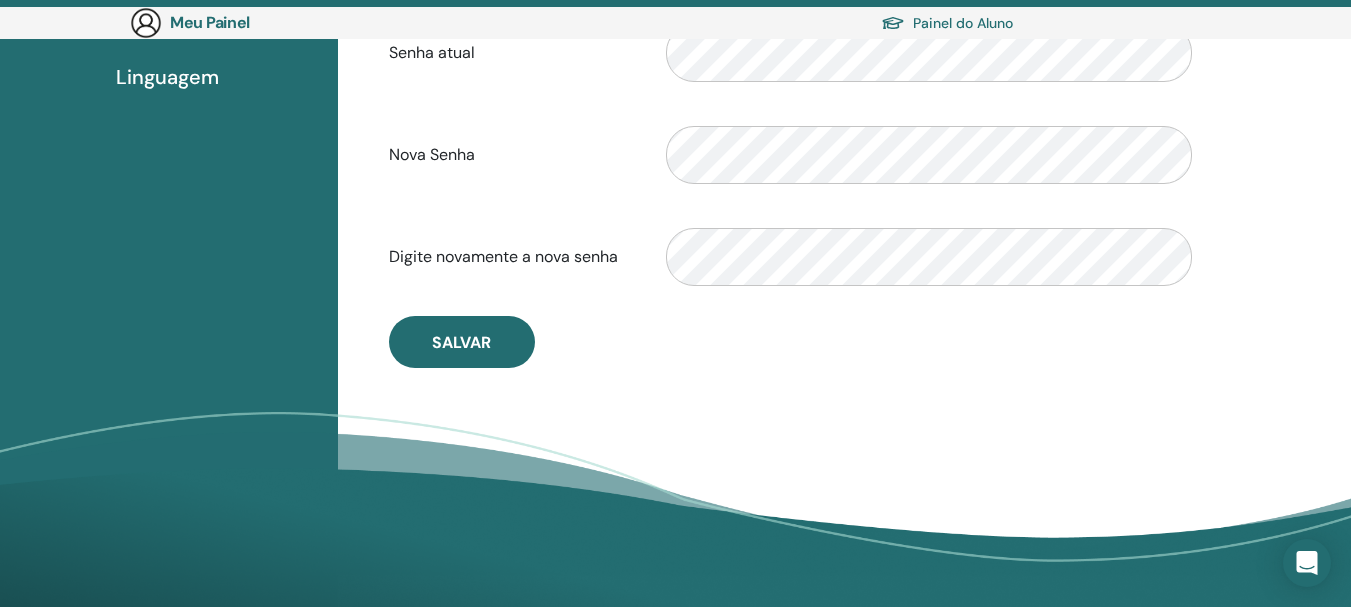 scroll, scrollTop: 592, scrollLeft: 0, axis: vertical 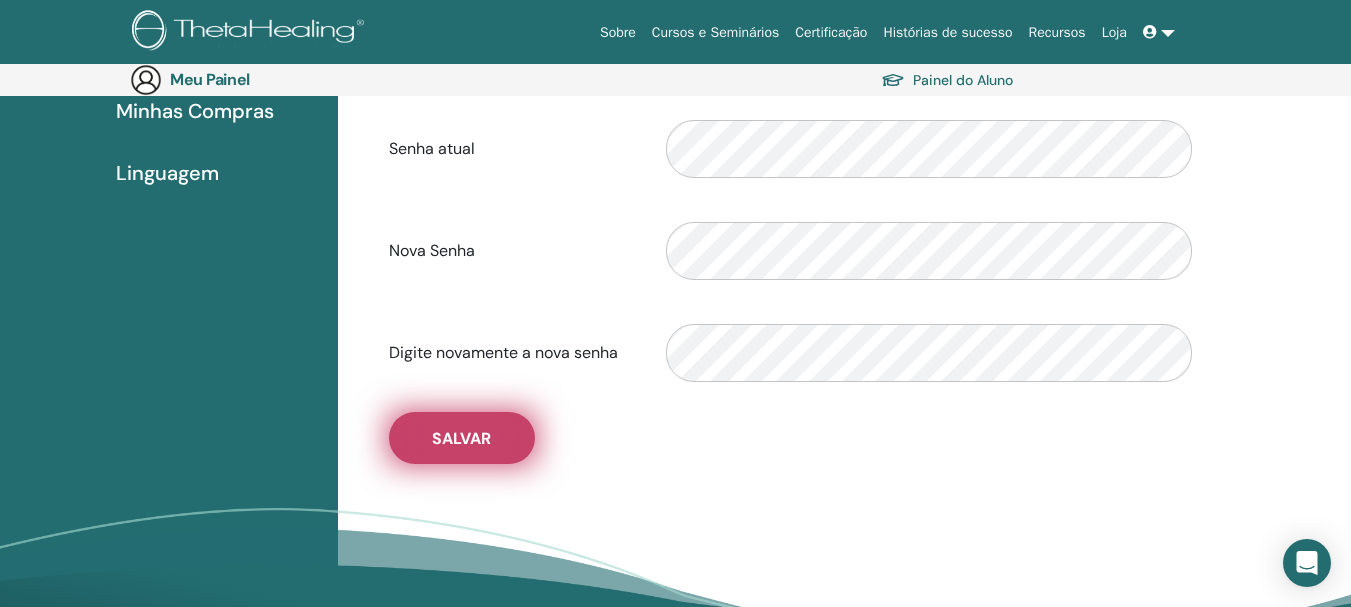 click on "Salvar" at bounding box center [461, 438] 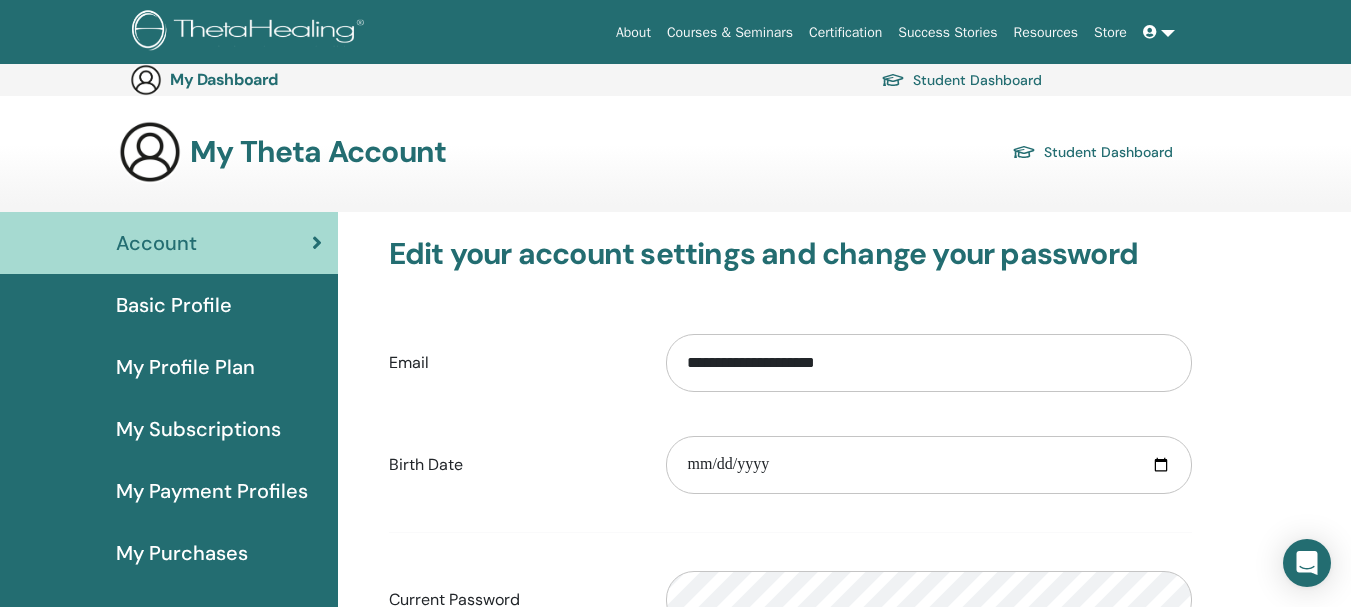 scroll, scrollTop: 472, scrollLeft: 0, axis: vertical 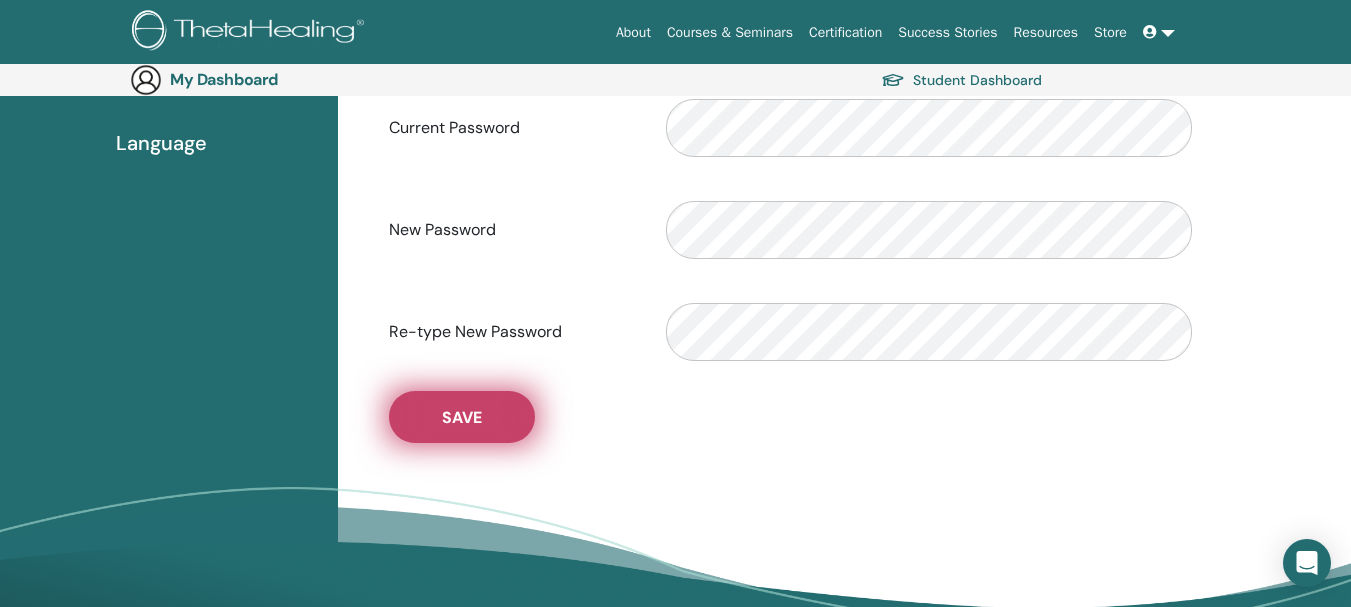 click on "Save" at bounding box center [462, 417] 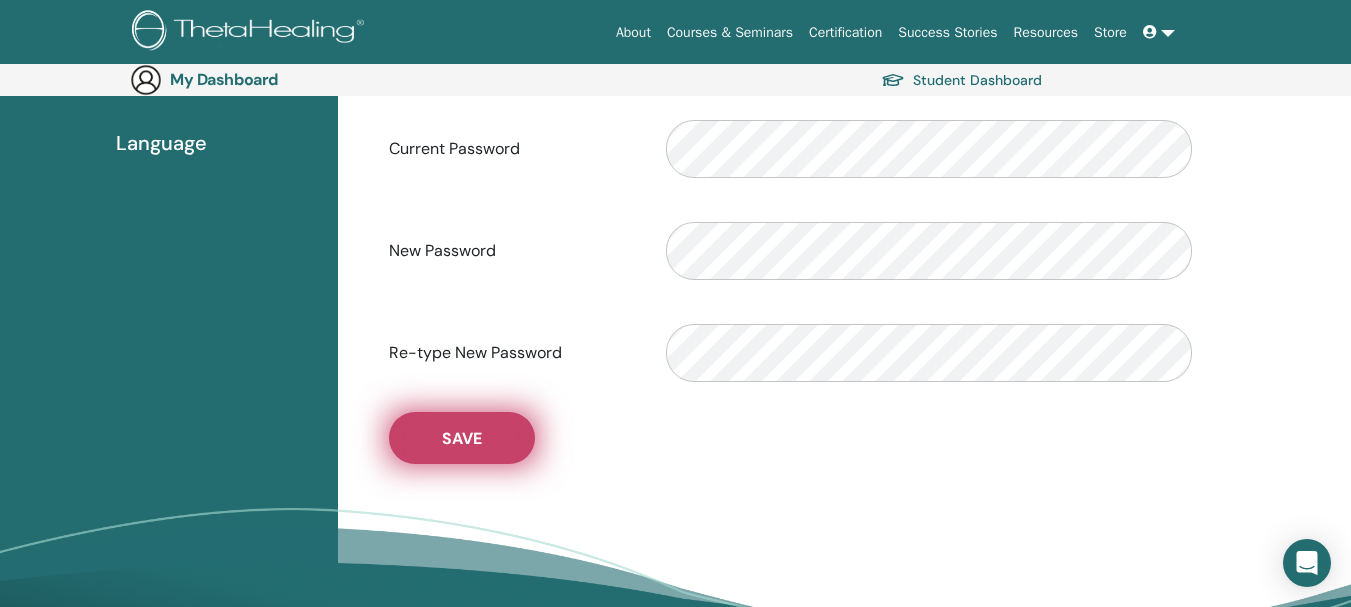 click on "Save" at bounding box center [462, 438] 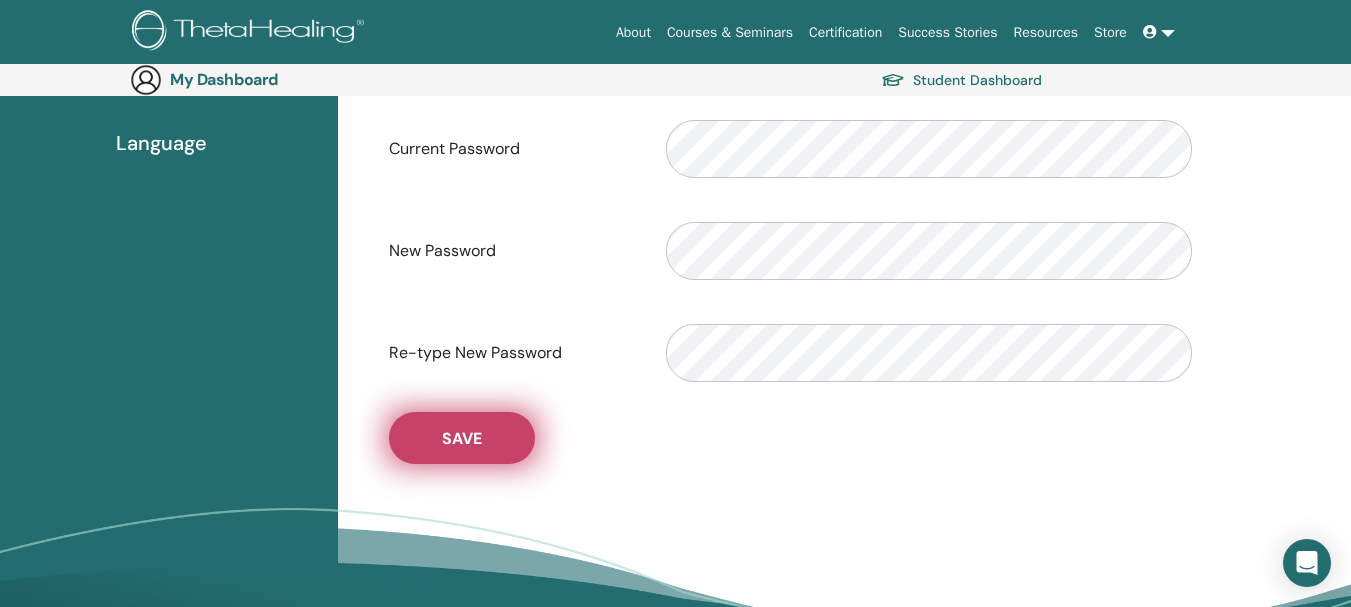 click on "Save" at bounding box center [462, 438] 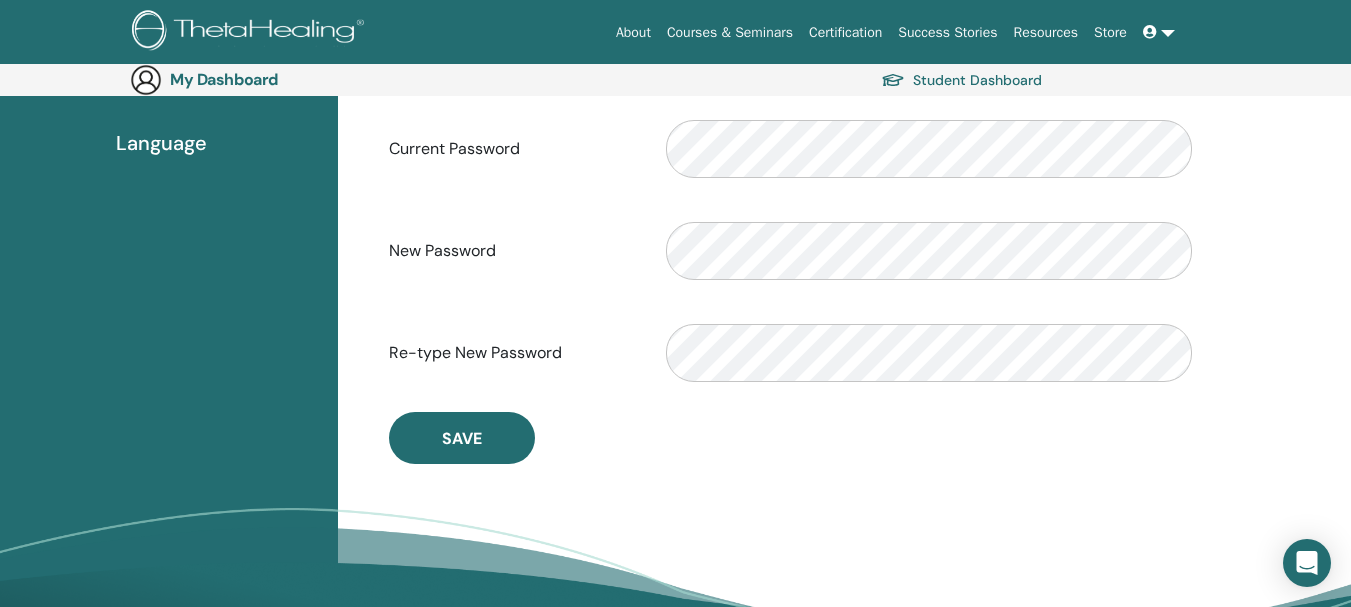 click on "Edit your account settings and change your password
Email
[EMAIL]
Birth Date
Please provide a valid date
Current Password
New Password
Re-type New Password
Save" at bounding box center [790, 114] 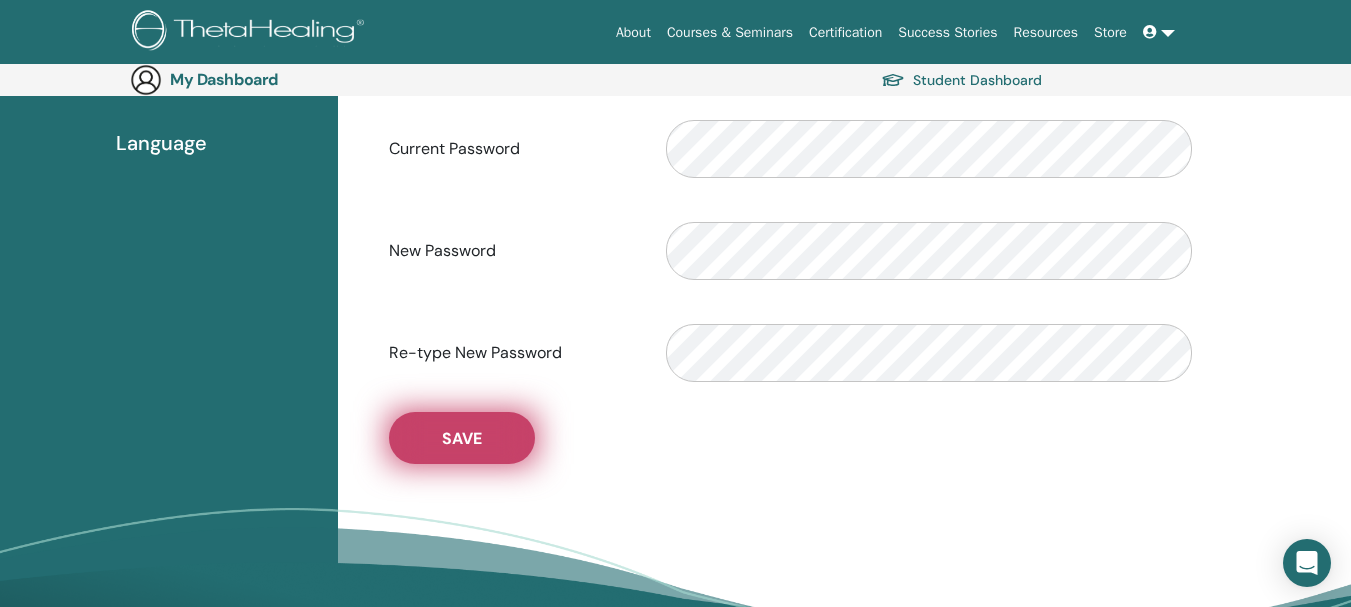 click on "Save" at bounding box center [462, 438] 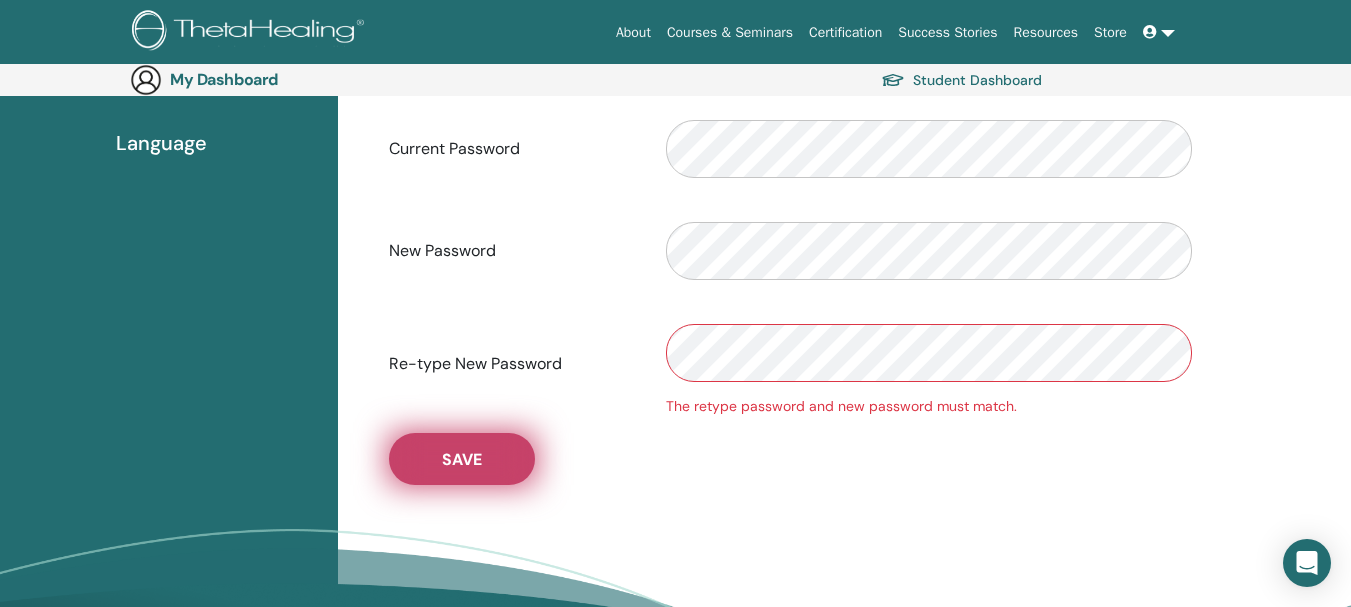 drag, startPoint x: 391, startPoint y: 481, endPoint x: 424, endPoint y: 474, distance: 33.734257 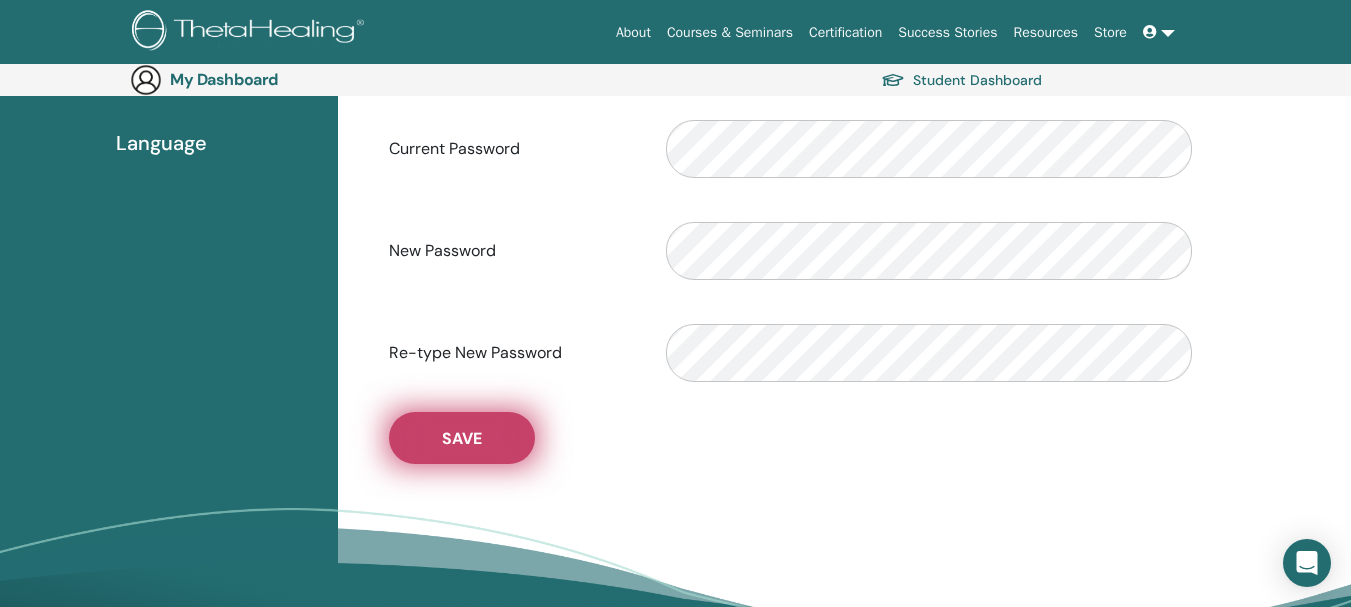 click on "Save" at bounding box center [462, 438] 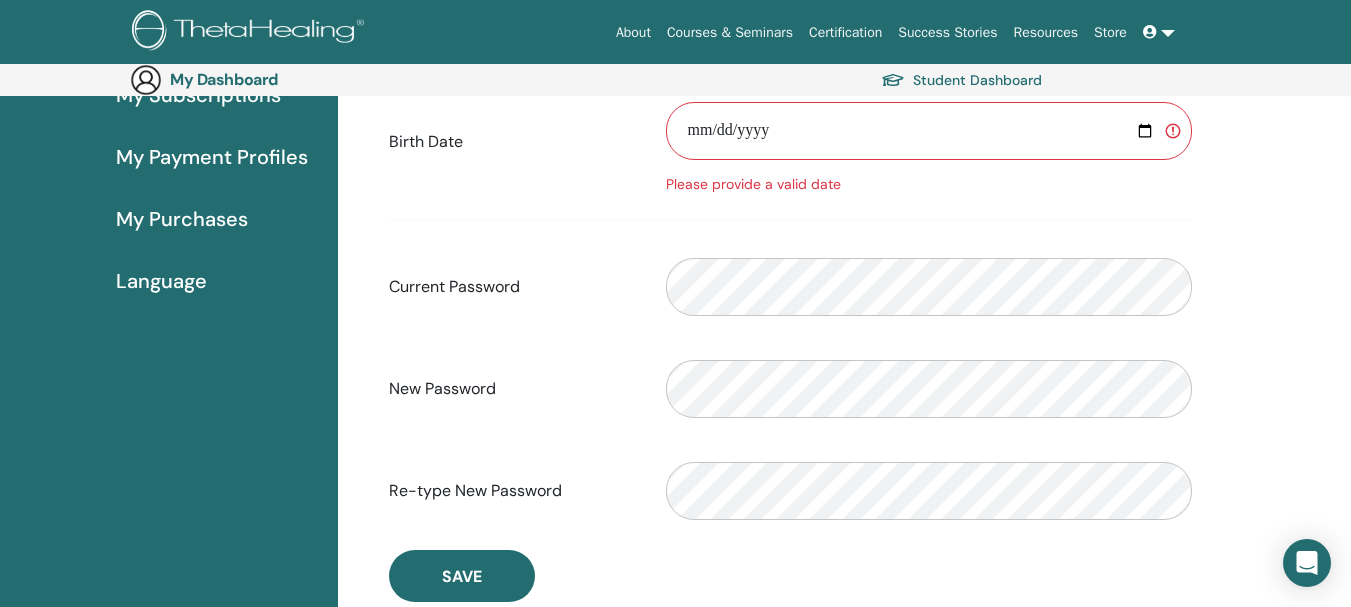 scroll, scrollTop: 331, scrollLeft: 0, axis: vertical 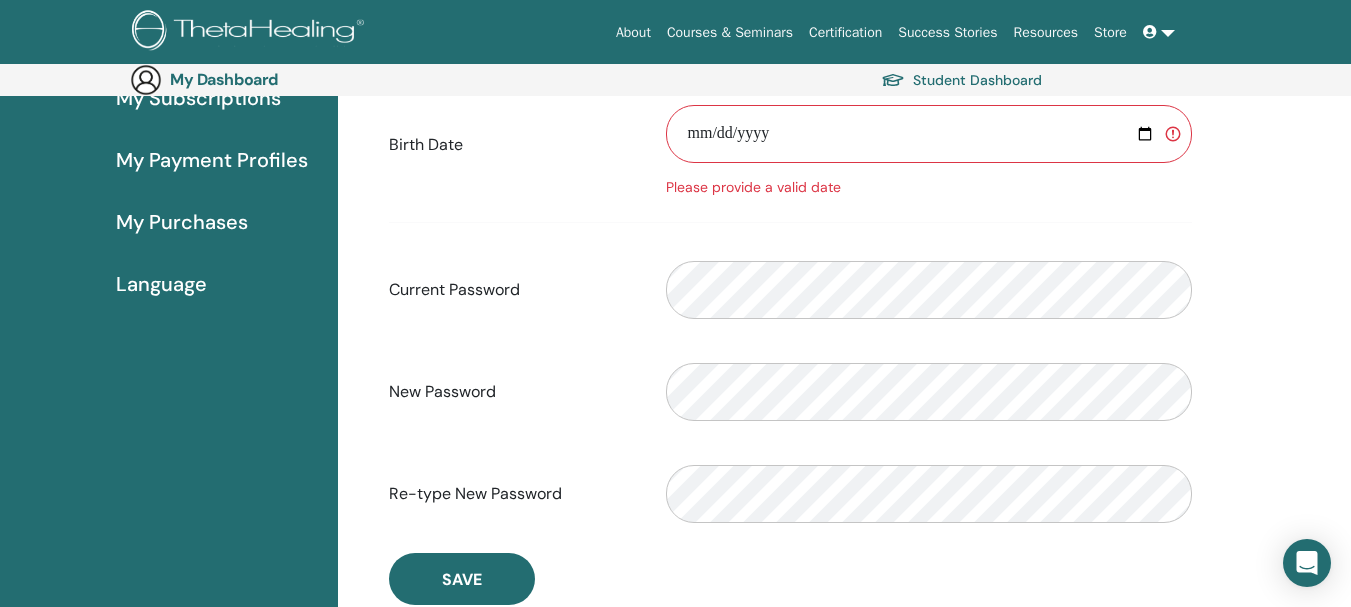 click at bounding box center [929, 134] 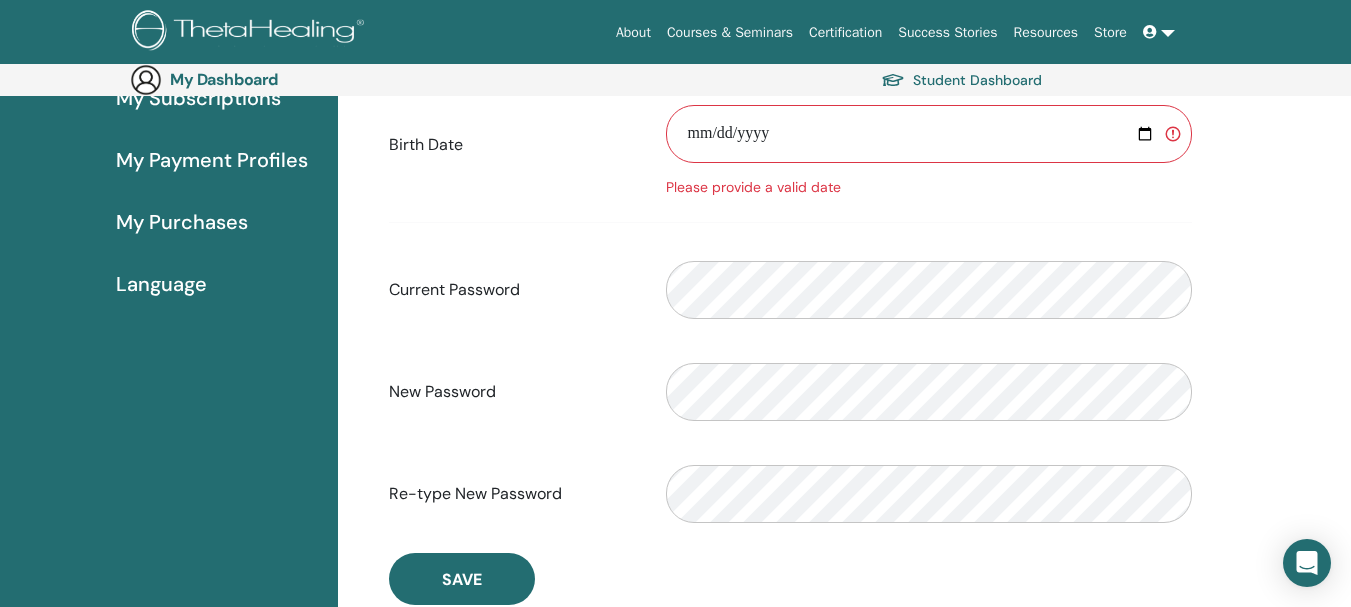 type on "**********" 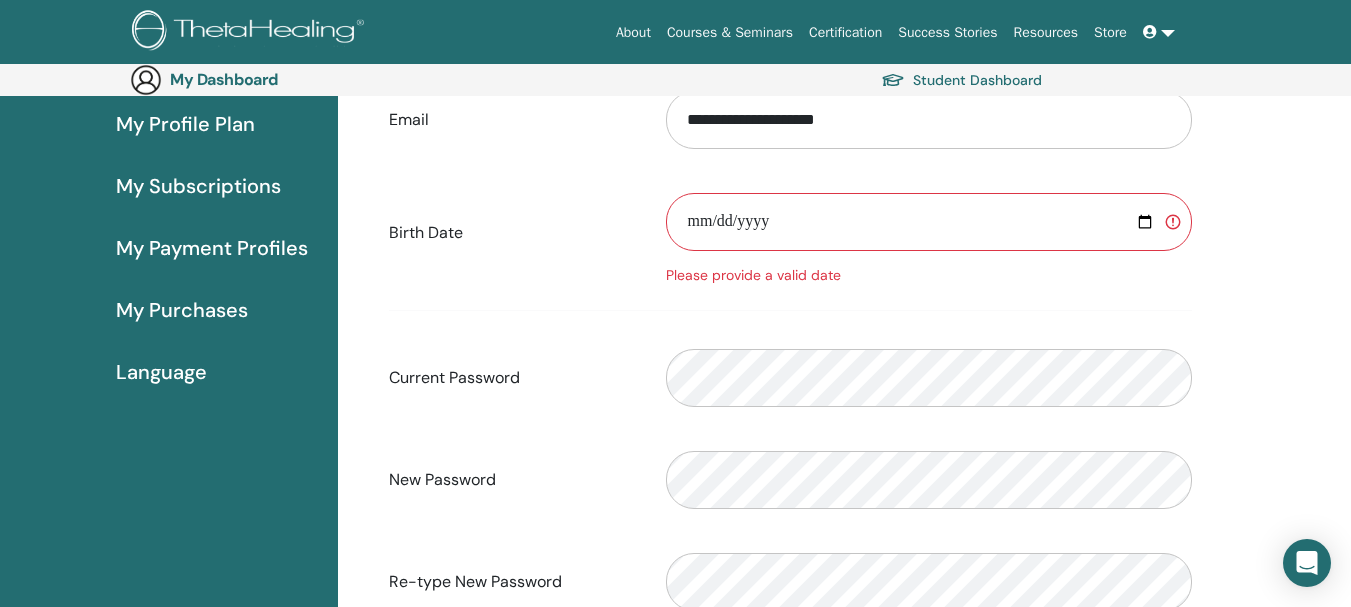 scroll, scrollTop: 185, scrollLeft: 0, axis: vertical 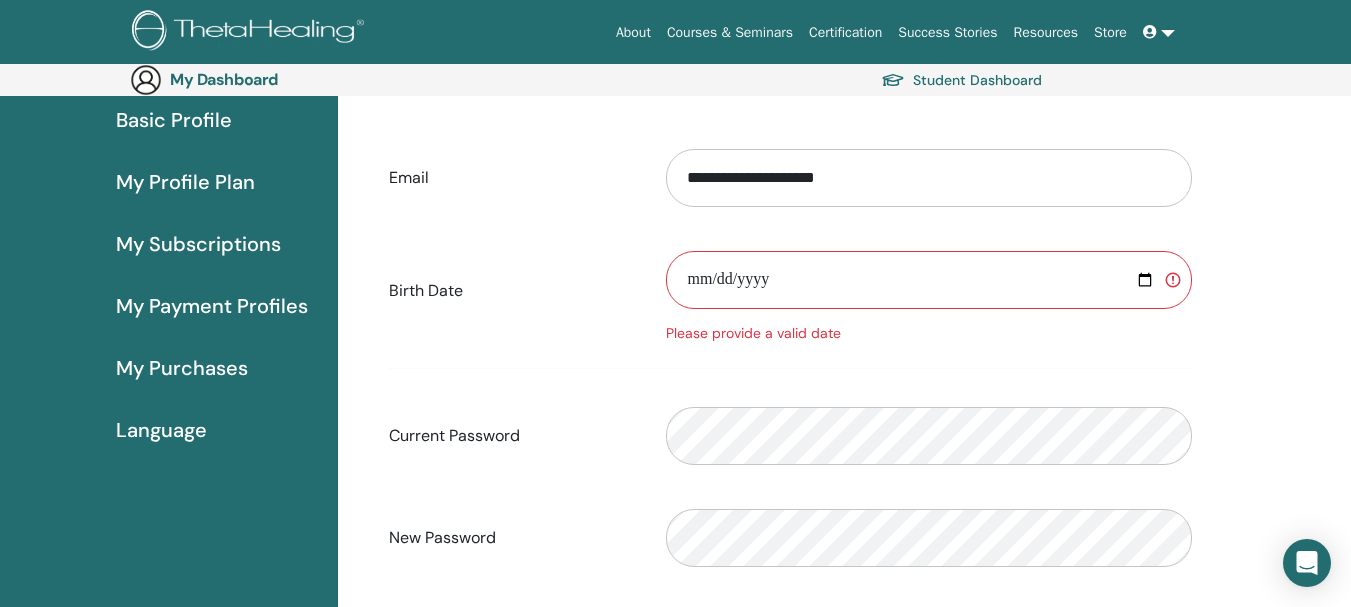 click on "**********" at bounding box center [844, 511] 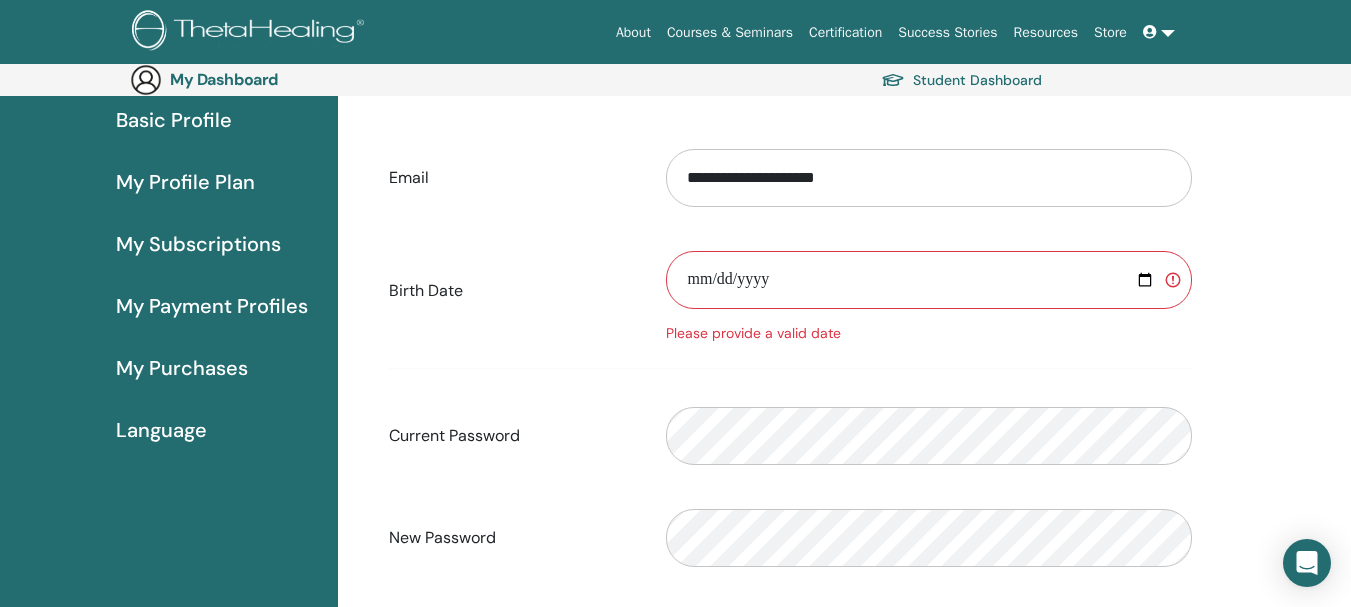 click on "**********" at bounding box center (929, 280) 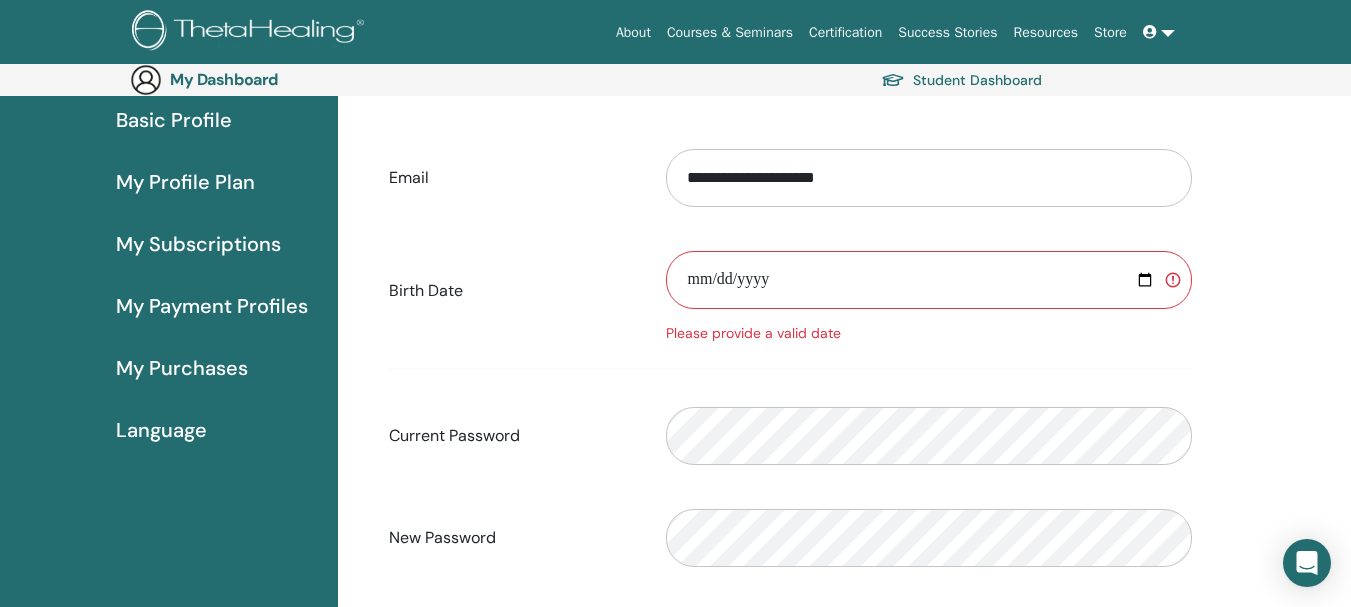 click on "**********" at bounding box center (790, 401) 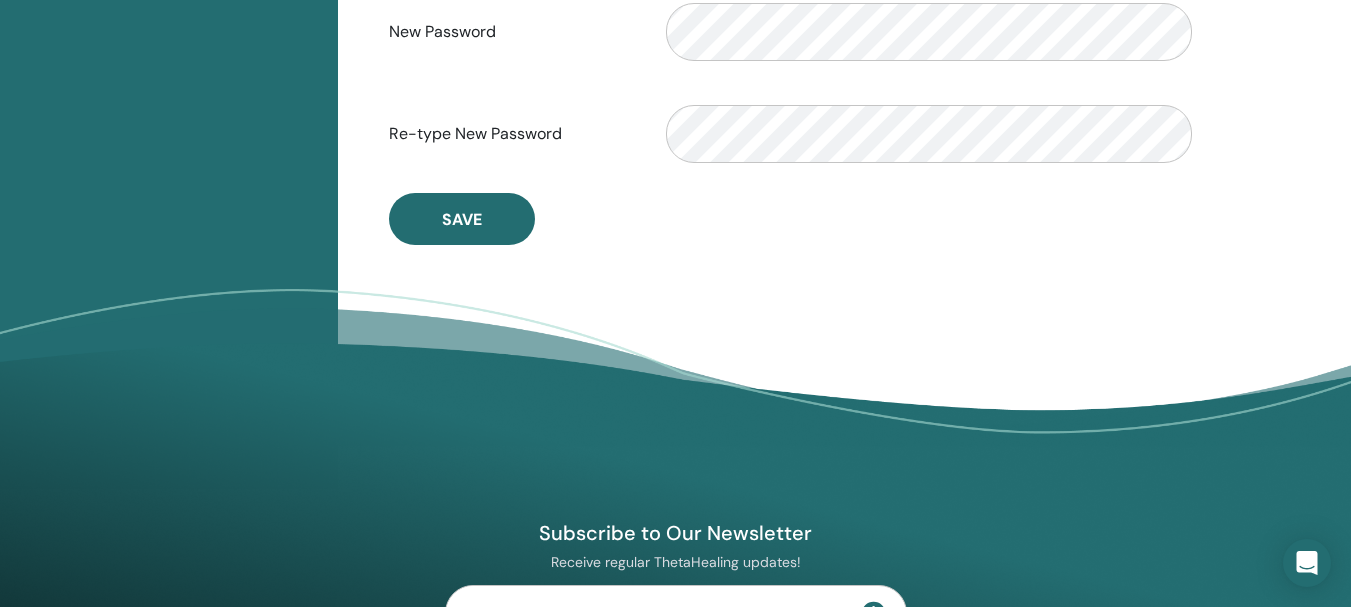 scroll, scrollTop: 731, scrollLeft: 0, axis: vertical 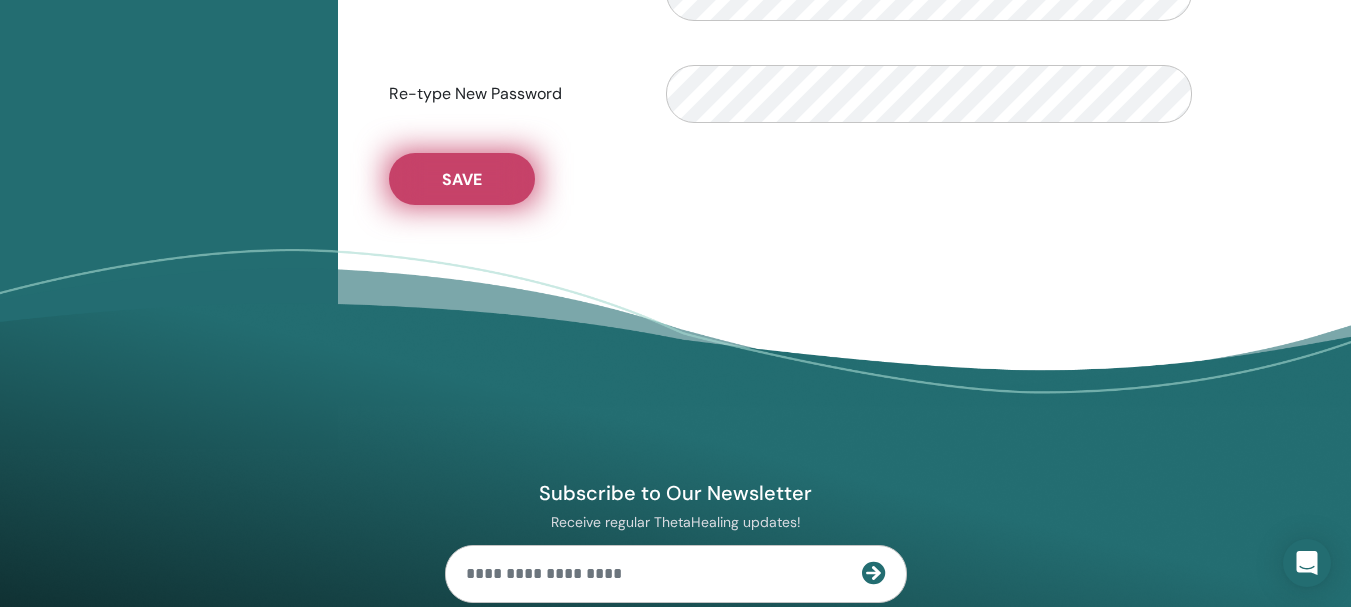 click on "Save" at bounding box center [462, 179] 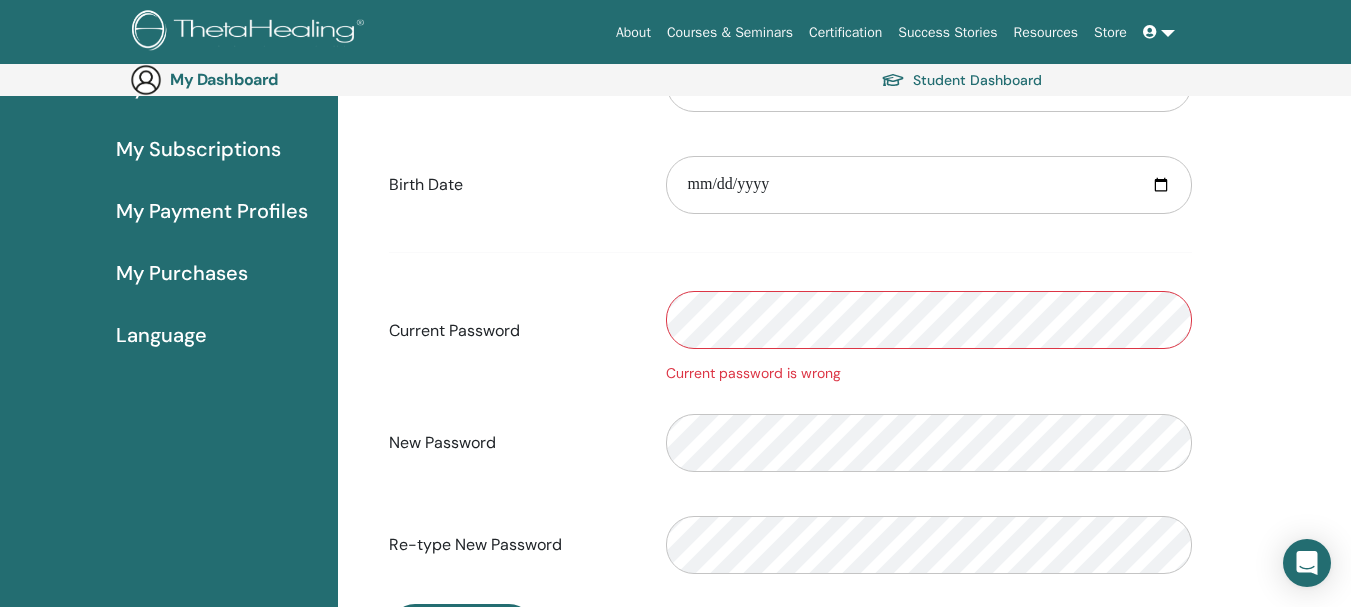 scroll, scrollTop: 251, scrollLeft: 0, axis: vertical 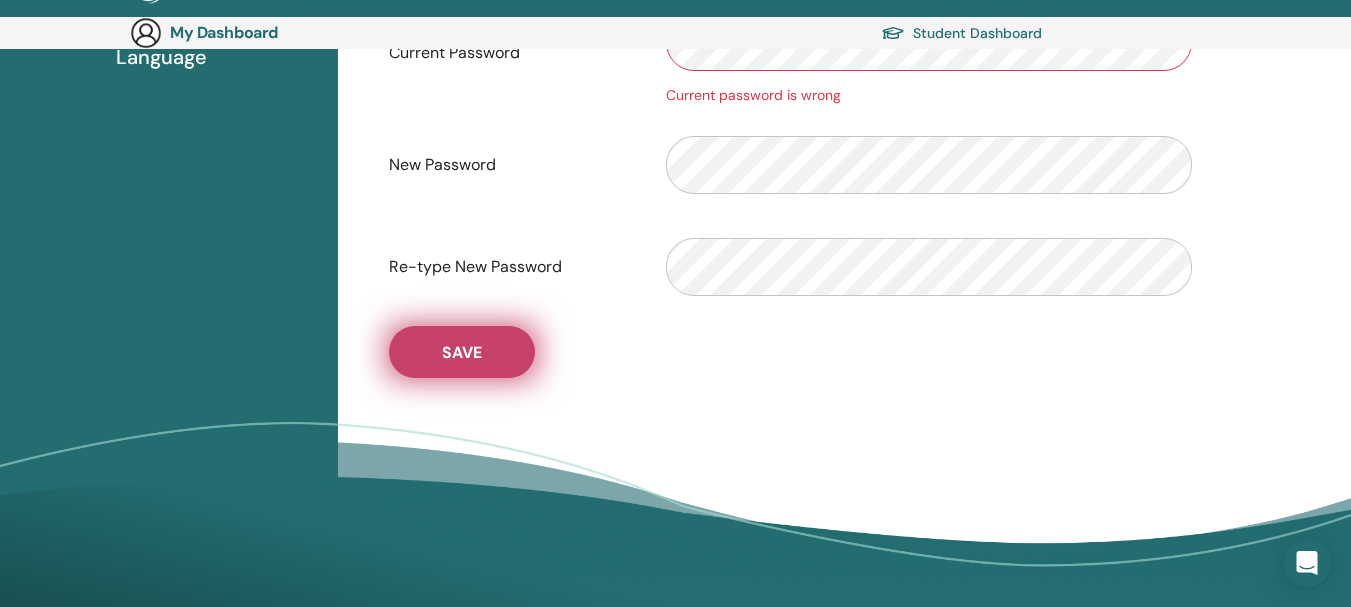 click on "Save" at bounding box center (462, 352) 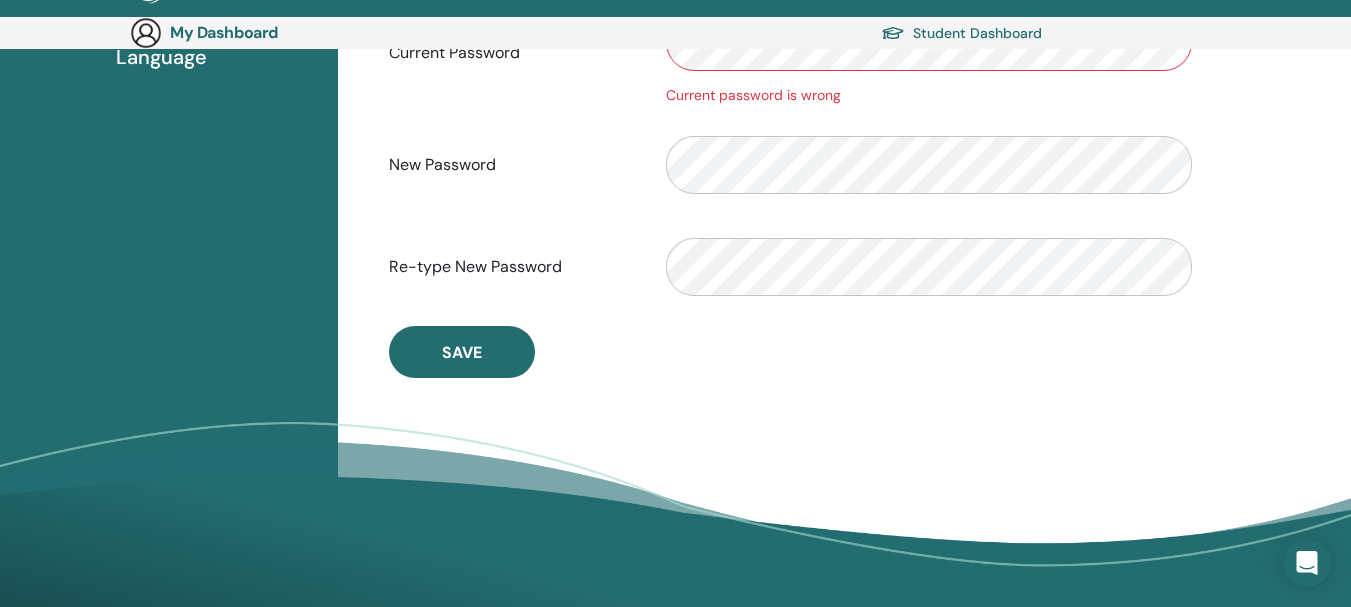 scroll, scrollTop: 0, scrollLeft: 0, axis: both 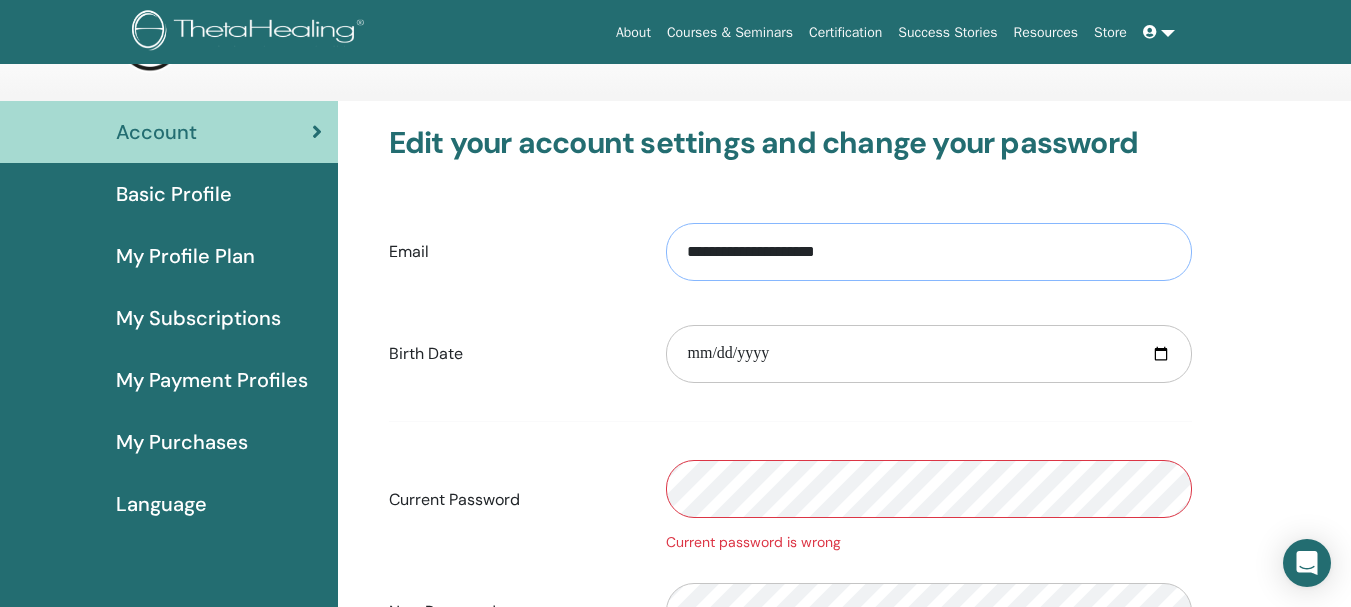 click on "**********" at bounding box center (929, 252) 